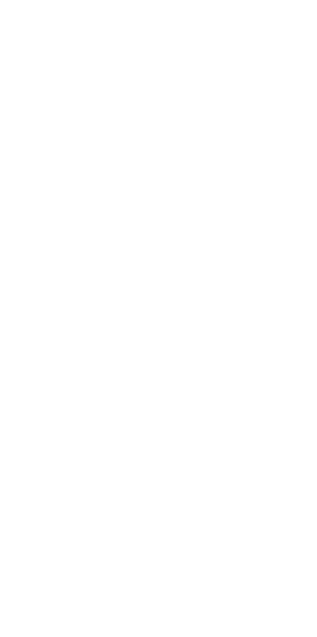 scroll, scrollTop: 0, scrollLeft: 0, axis: both 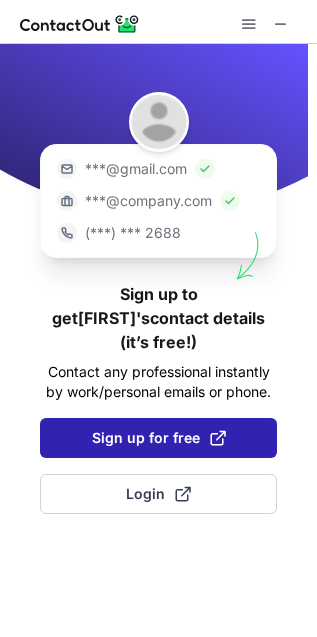 click on "Sign up for free" at bounding box center [158, 438] 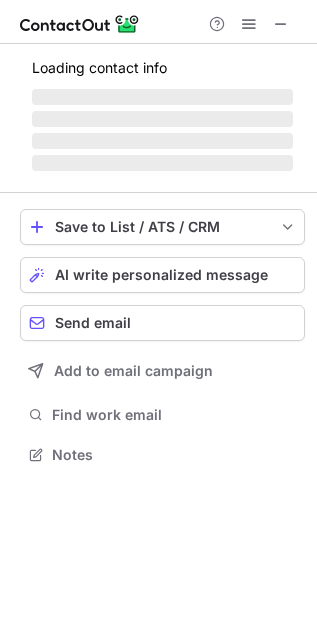 scroll, scrollTop: 11, scrollLeft: 10, axis: both 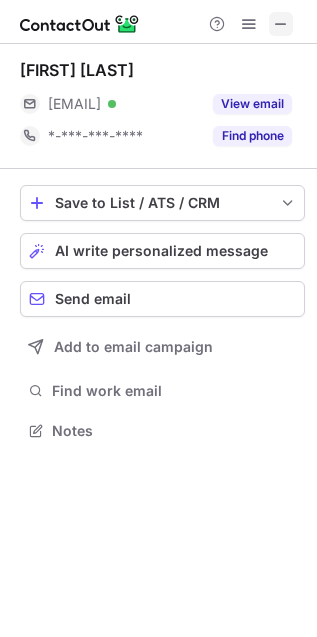 click at bounding box center [281, 24] 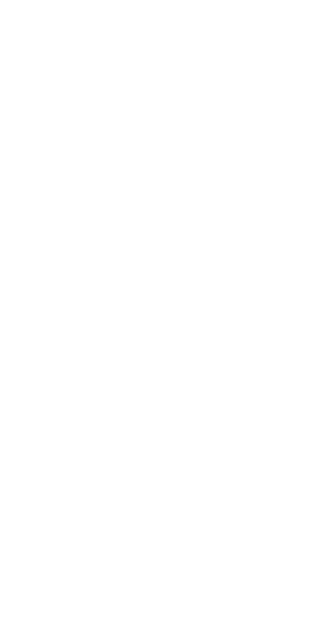 scroll, scrollTop: 0, scrollLeft: 0, axis: both 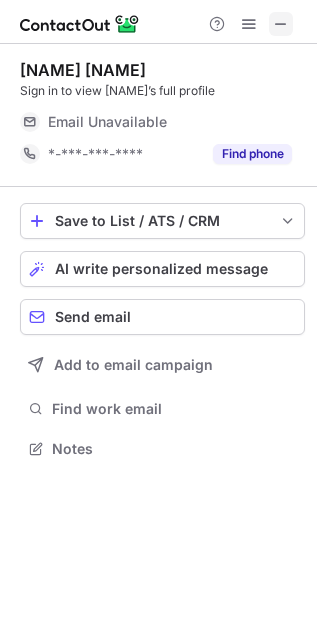 click at bounding box center (281, 24) 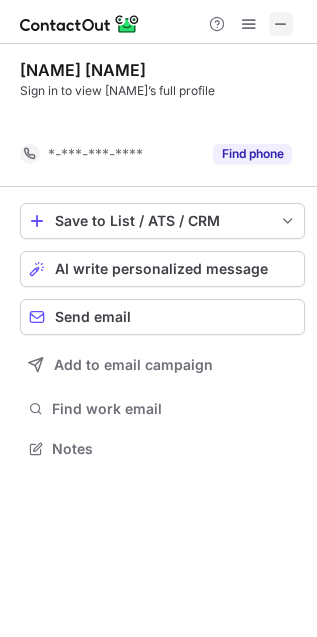 scroll, scrollTop: 402, scrollLeft: 317, axis: both 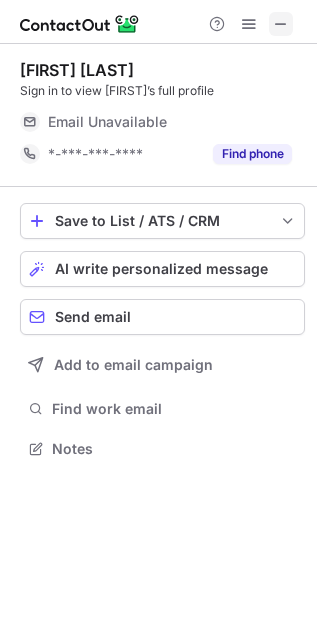 click at bounding box center [281, 24] 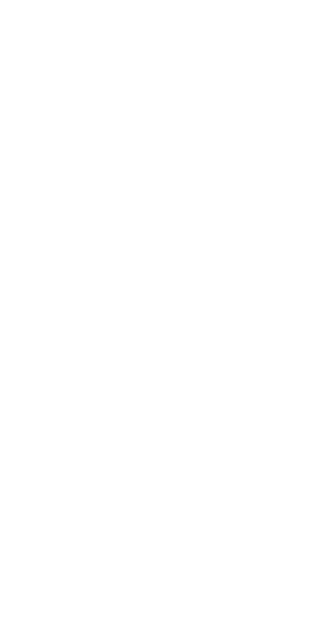 scroll, scrollTop: 0, scrollLeft: 0, axis: both 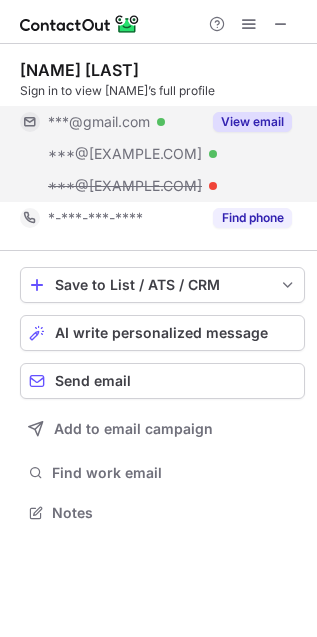 click on "View email" at bounding box center (252, 122) 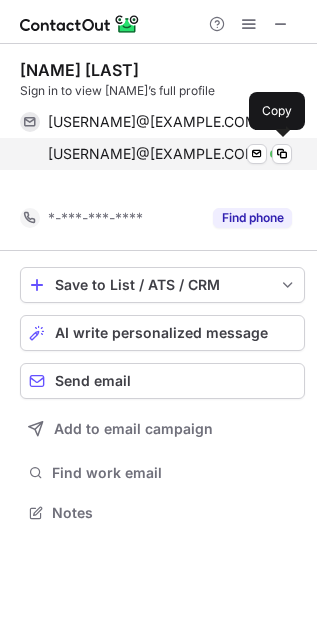 scroll, scrollTop: 467, scrollLeft: 317, axis: both 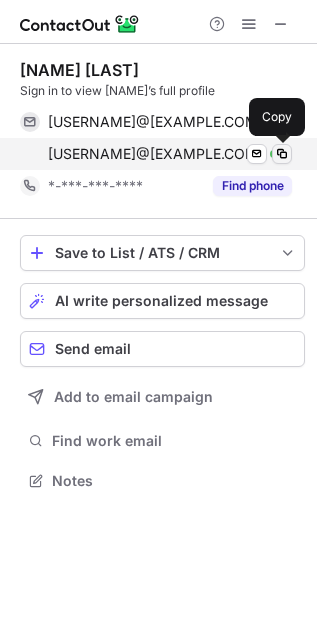click at bounding box center [282, 154] 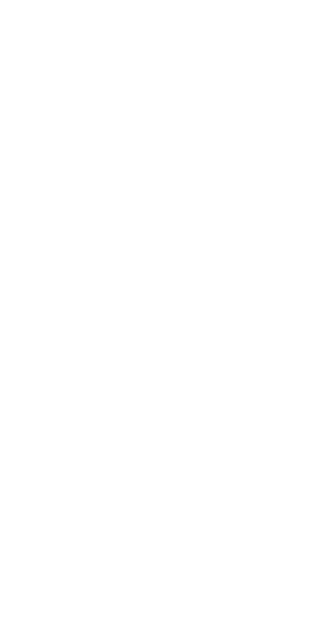 scroll, scrollTop: 0, scrollLeft: 0, axis: both 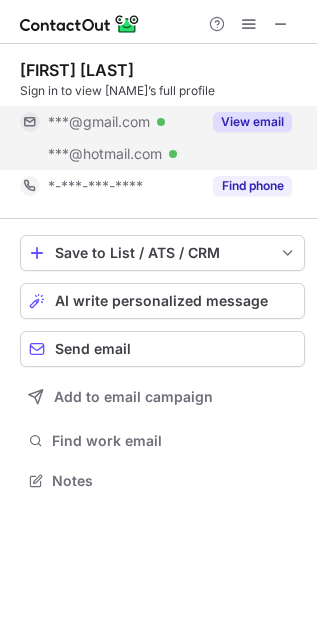 click on "View email" at bounding box center (252, 122) 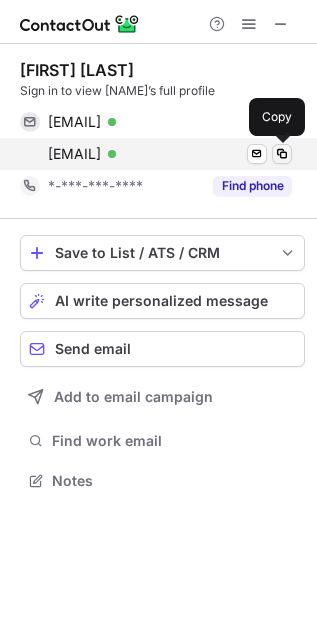 click at bounding box center (282, 154) 